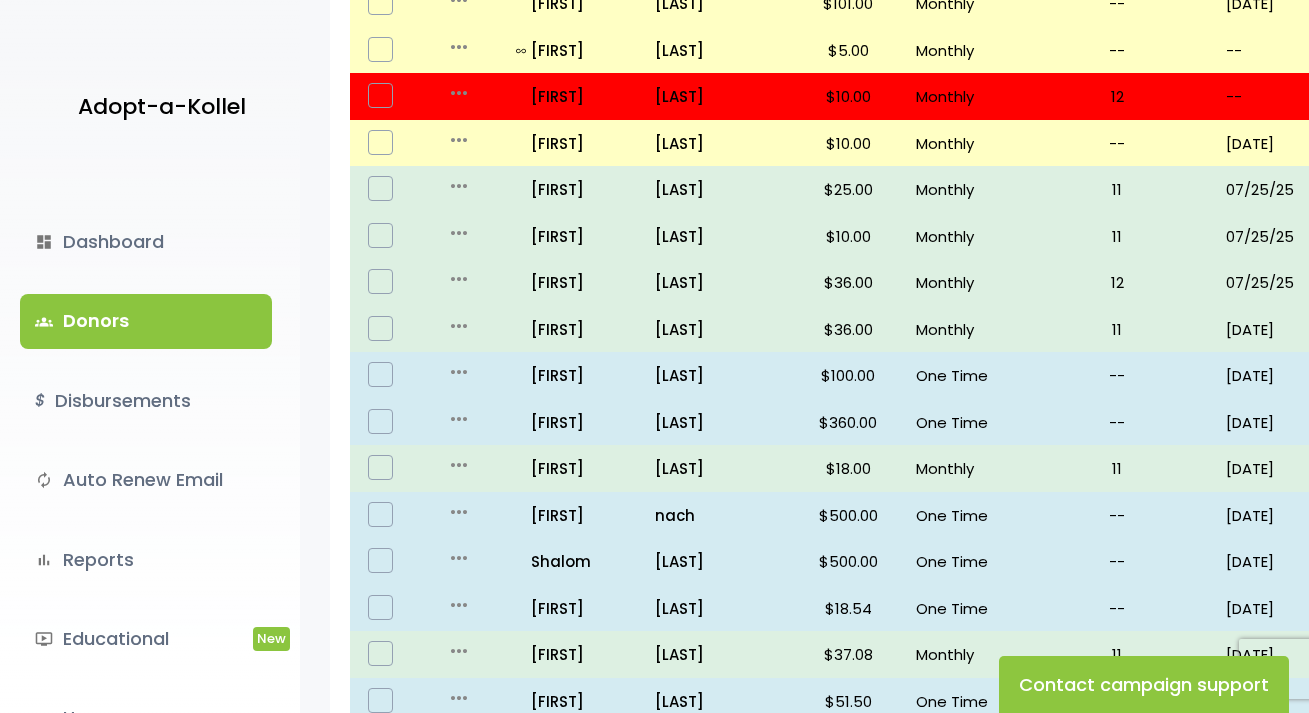 scroll, scrollTop: 1364, scrollLeft: 0, axis: vertical 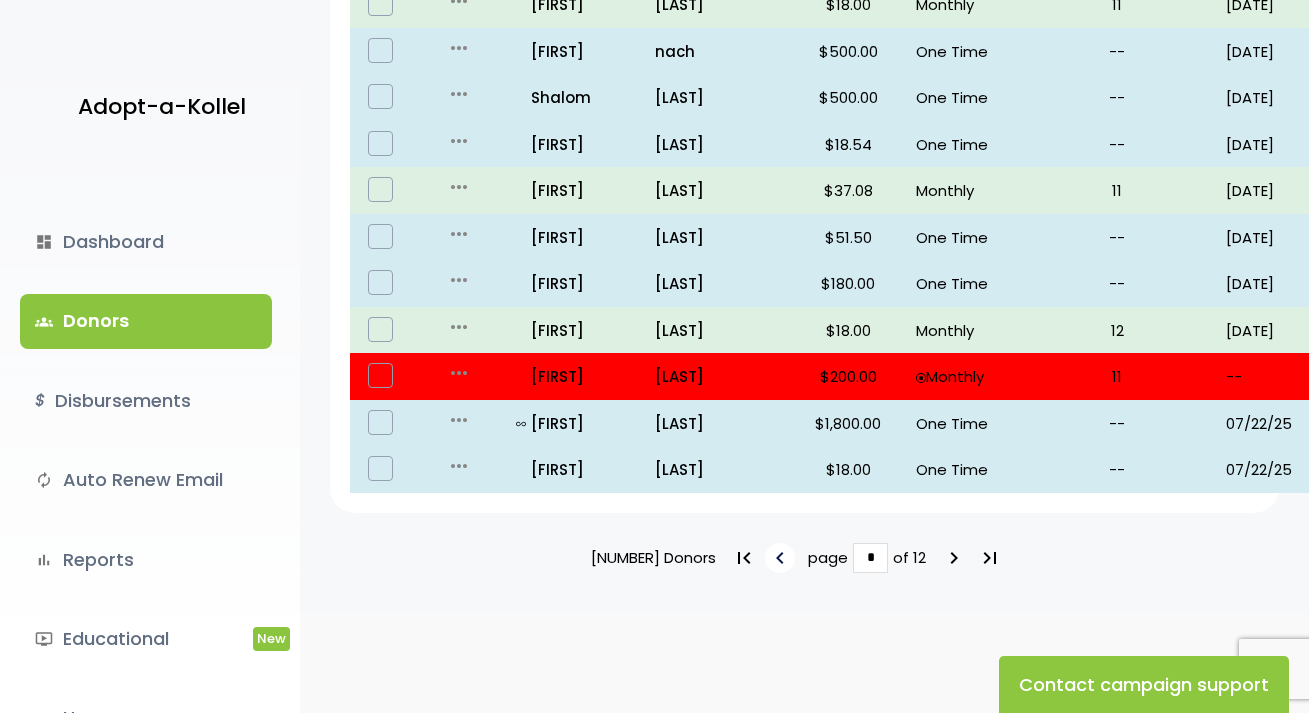 click on "keyboard_arrow_left" at bounding box center [780, 558] 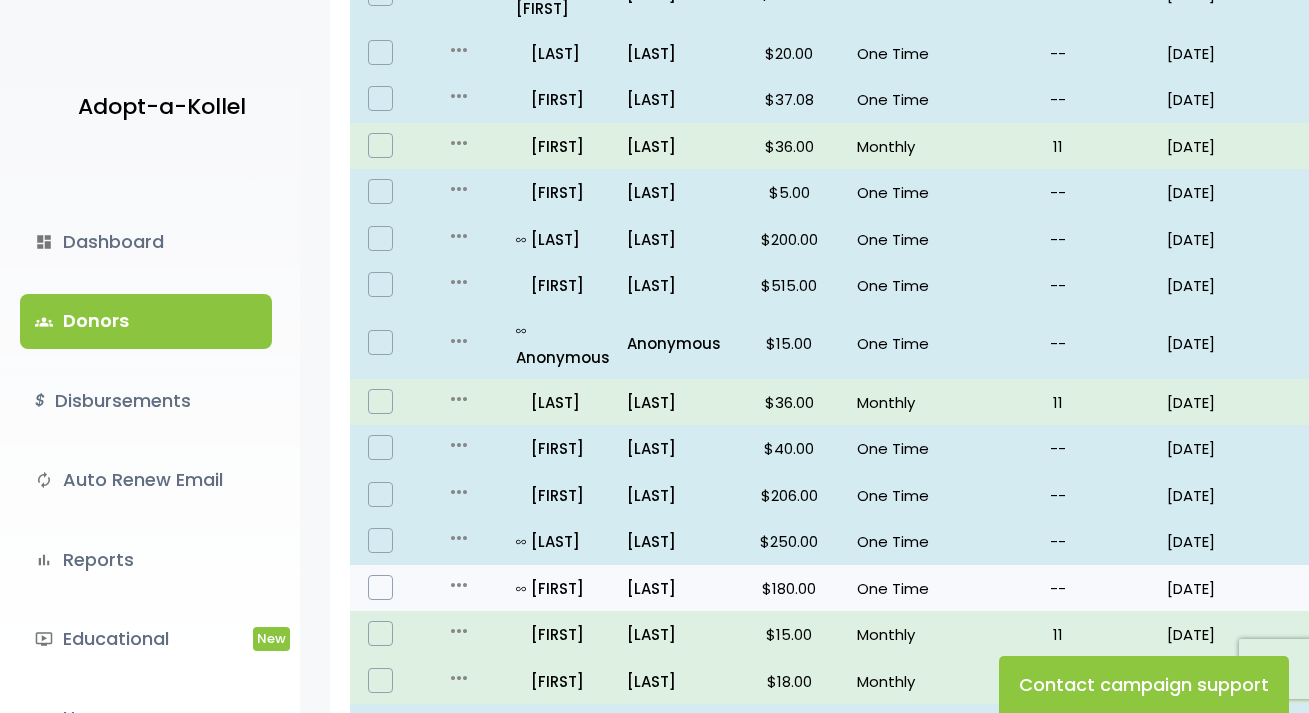 scroll, scrollTop: 1140, scrollLeft: 0, axis: vertical 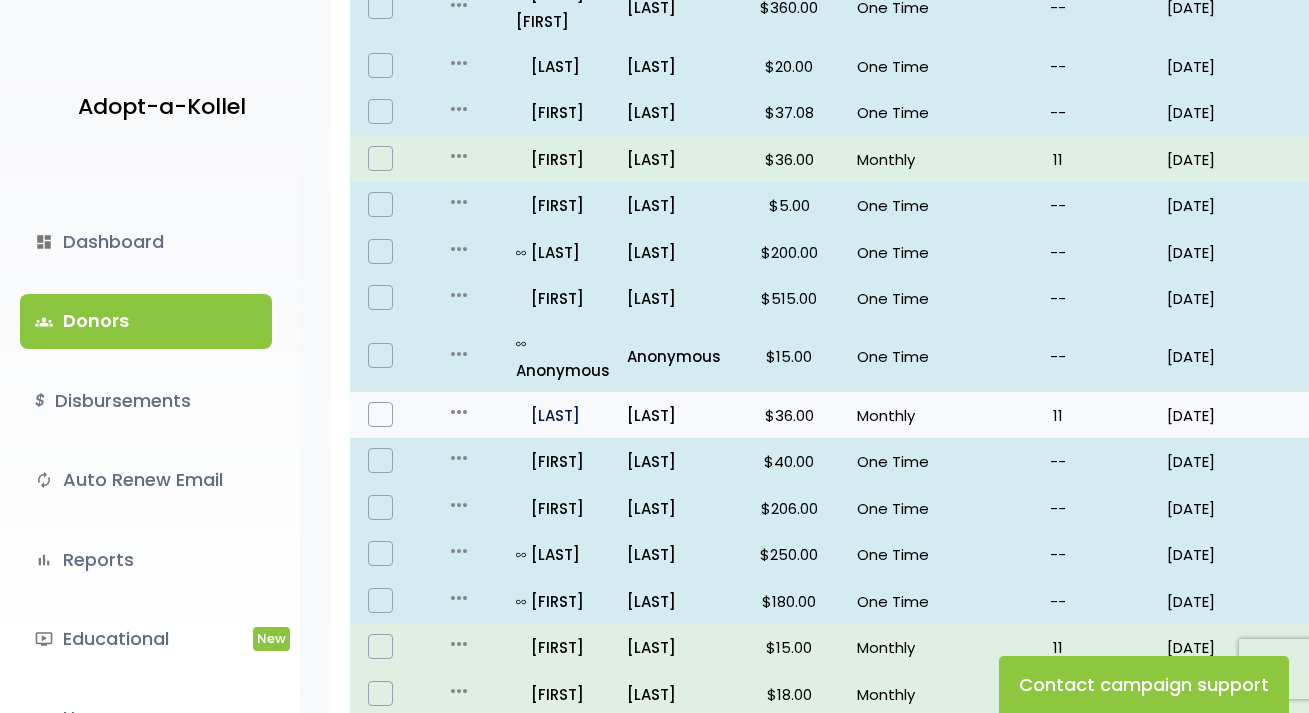click on "all_inclusive mordechai" at bounding box center (563, 415) 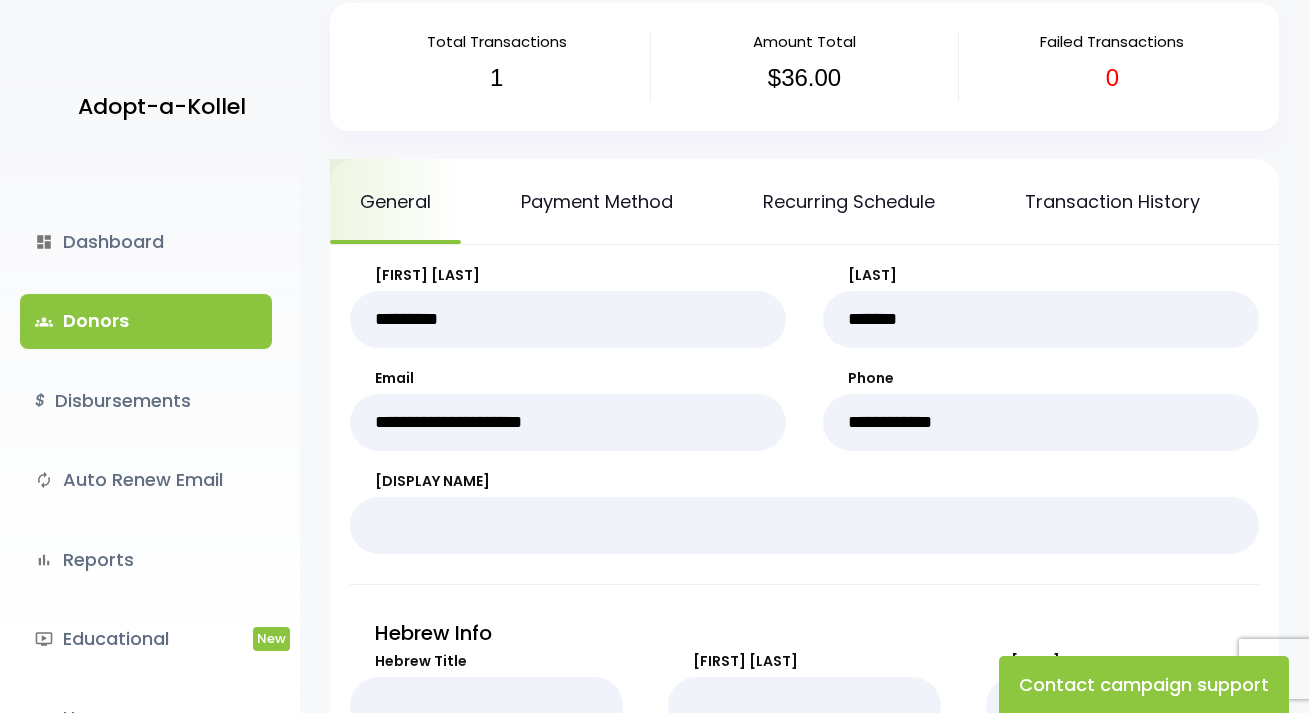 scroll, scrollTop: 100, scrollLeft: 0, axis: vertical 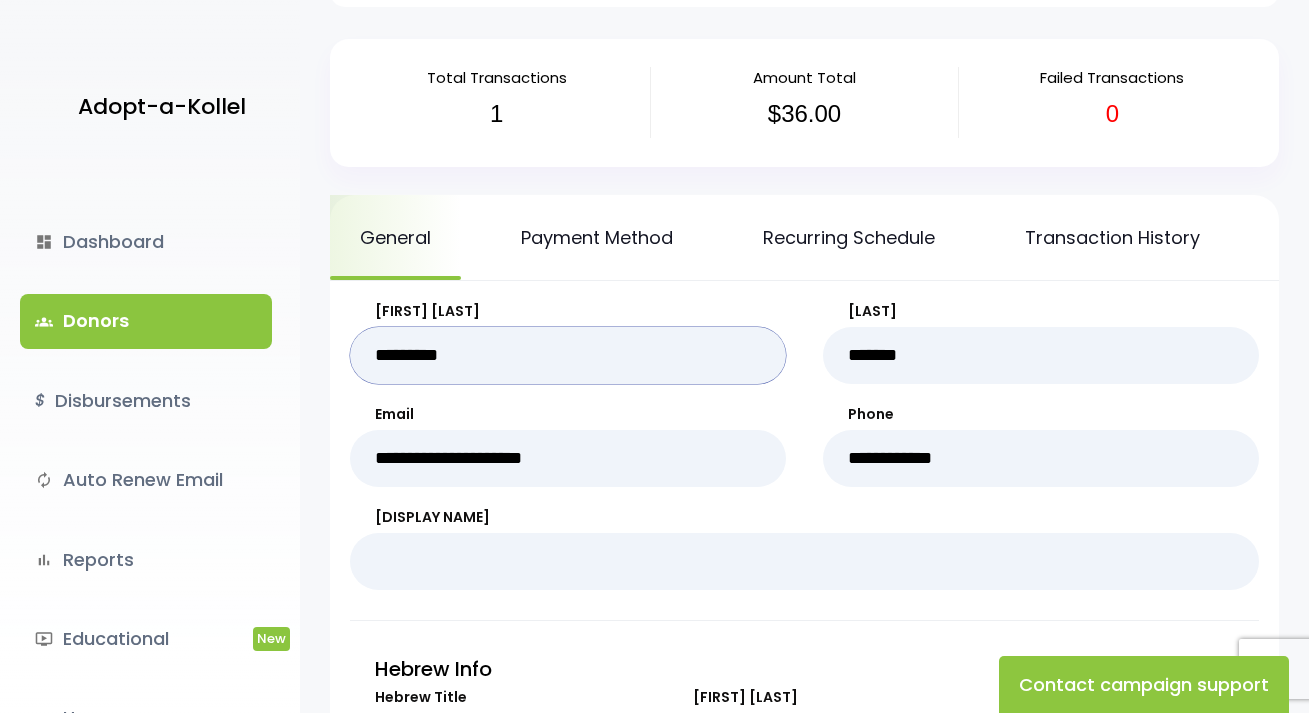 drag, startPoint x: 482, startPoint y: 378, endPoint x: 278, endPoint y: 355, distance: 205.29248 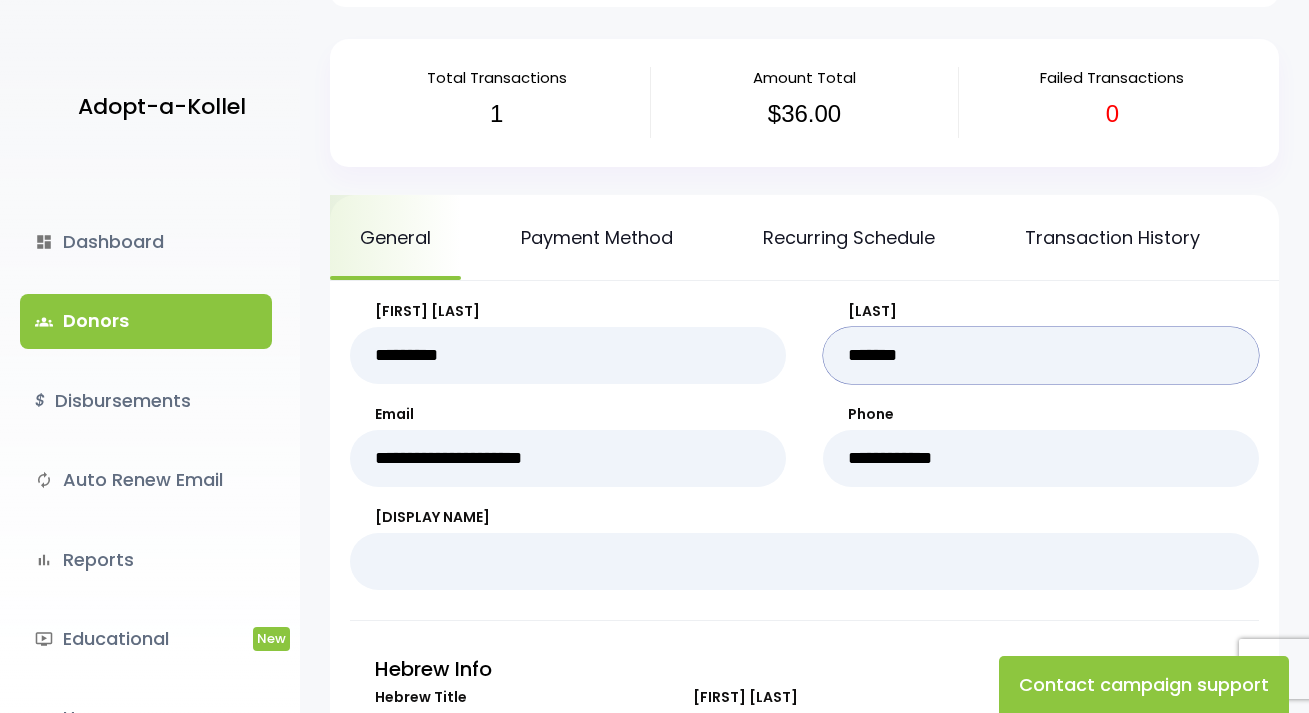 drag, startPoint x: 973, startPoint y: 360, endPoint x: 734, endPoint y: 367, distance: 239.1025 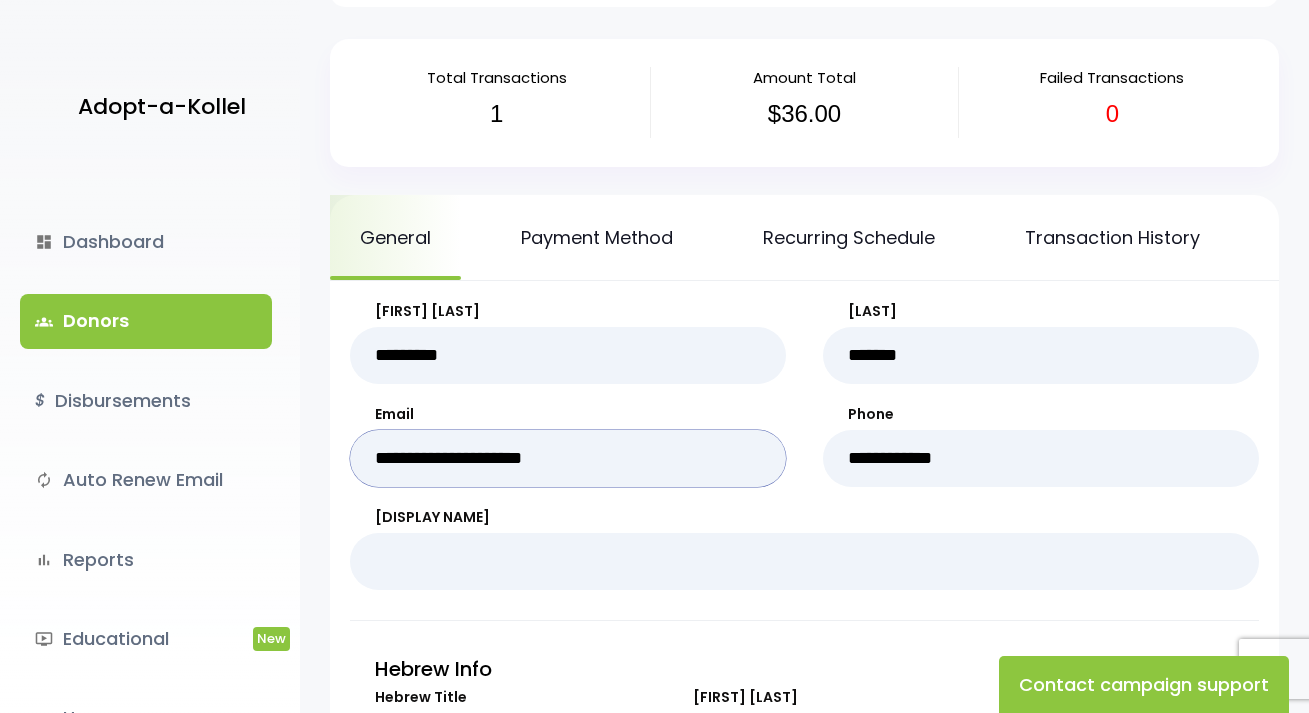 drag, startPoint x: 631, startPoint y: 487, endPoint x: 328, endPoint y: 458, distance: 304.3846 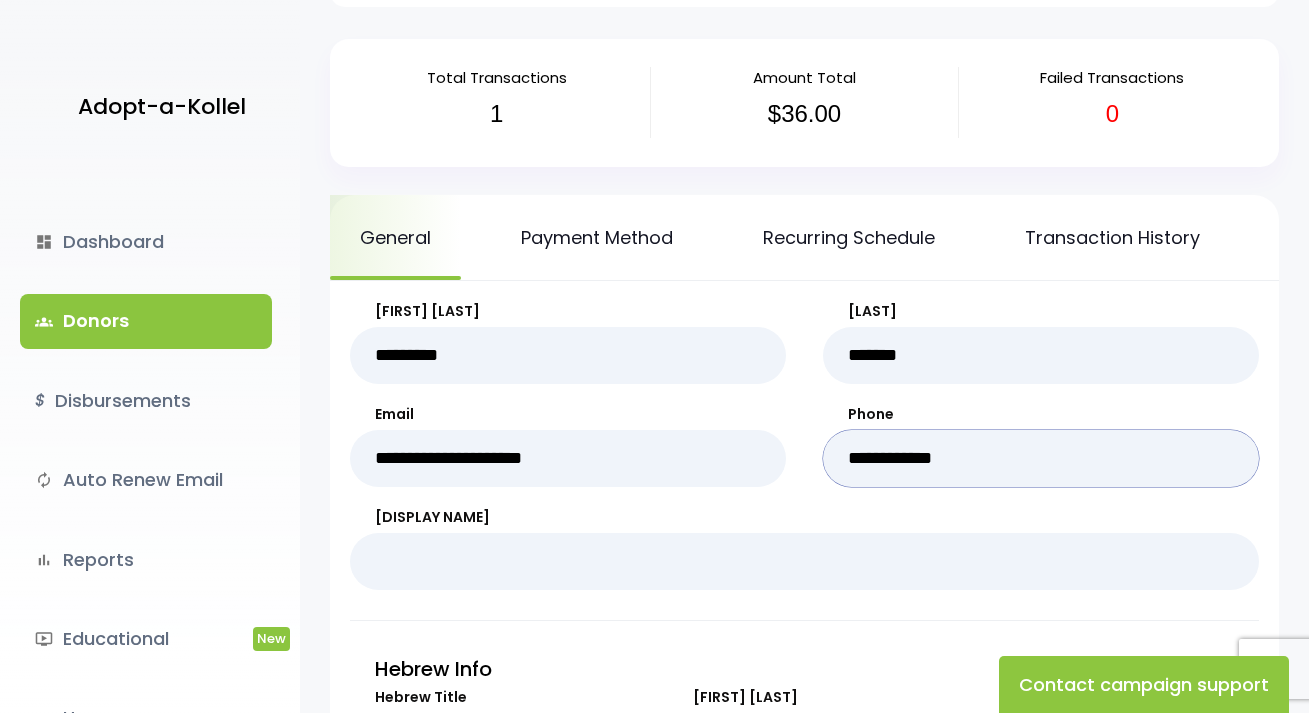 drag, startPoint x: 984, startPoint y: 472, endPoint x: 844, endPoint y: 457, distance: 140.80128 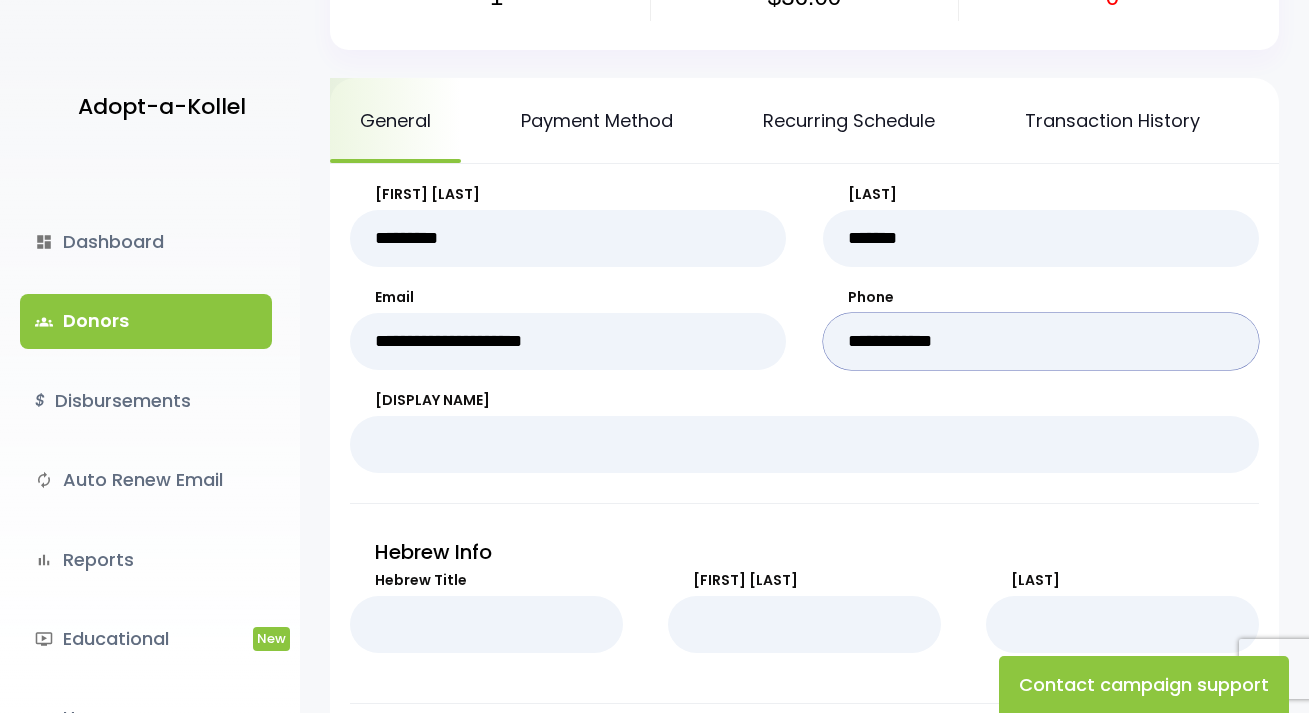 scroll, scrollTop: 0, scrollLeft: 0, axis: both 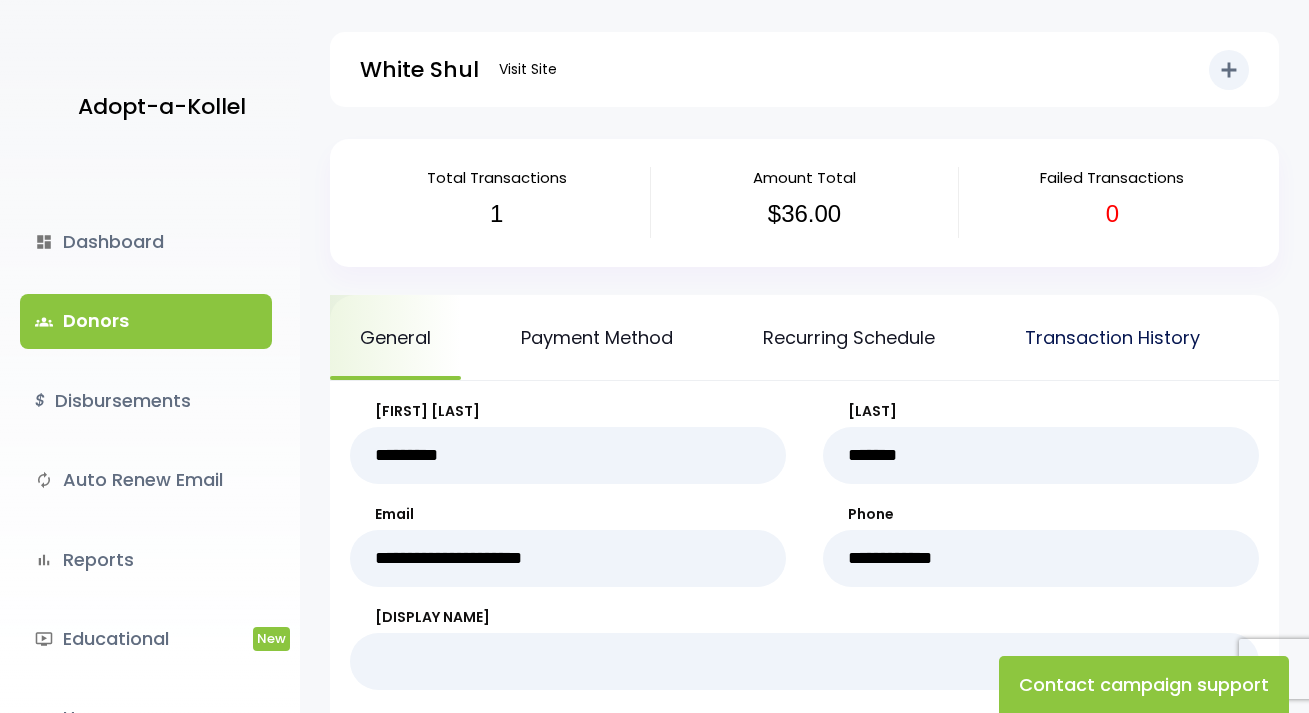 click on "Transaction History" at bounding box center (1112, 337) 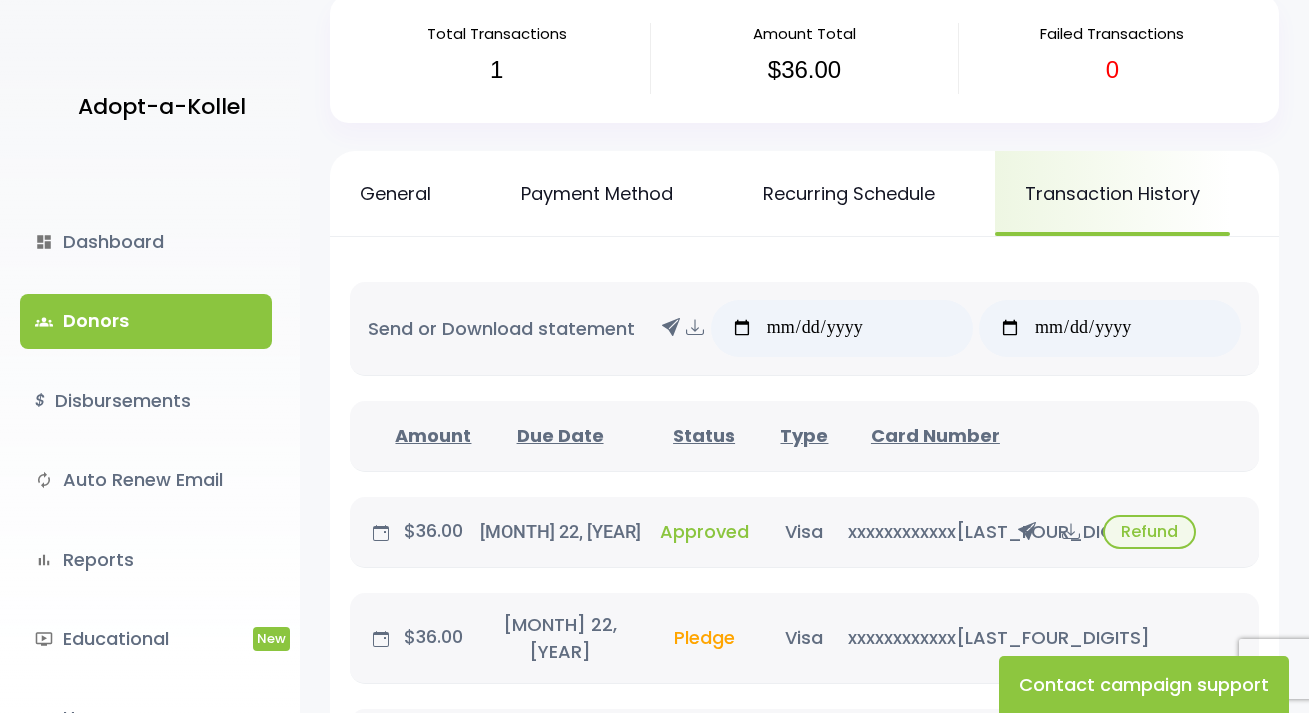 scroll, scrollTop: 200, scrollLeft: 0, axis: vertical 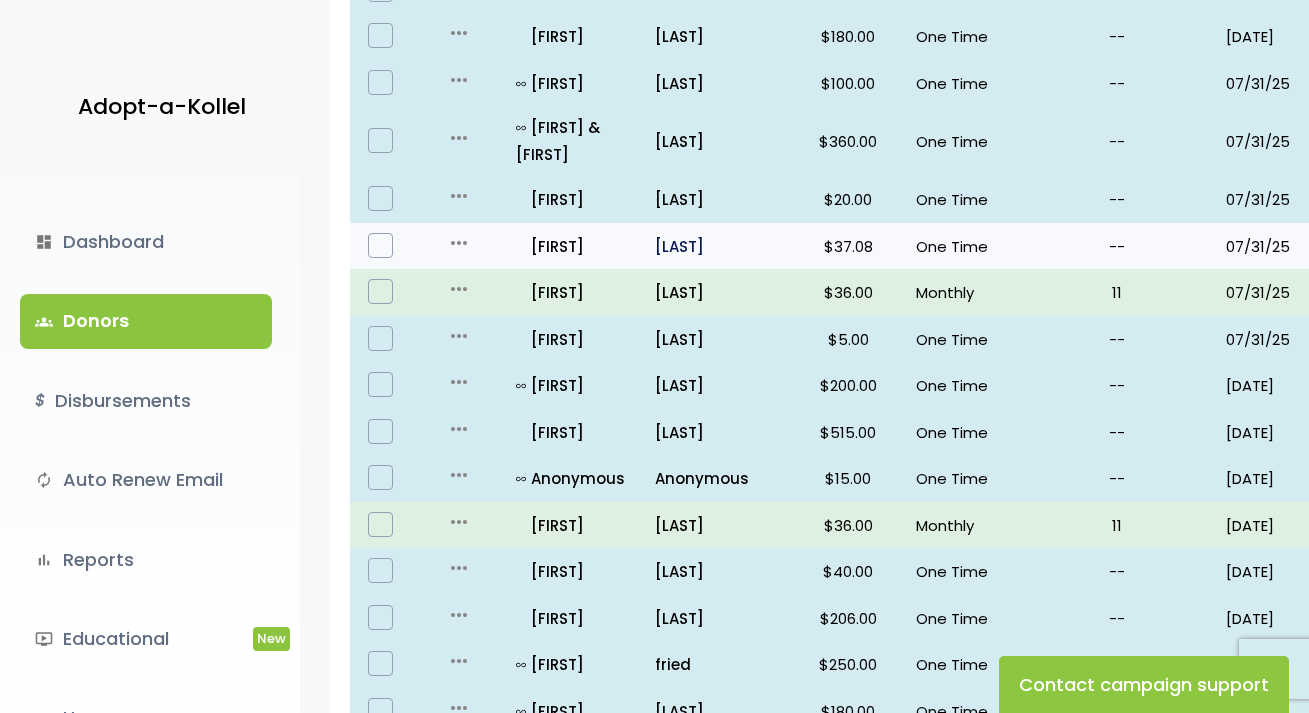 click on "[LAST]" at bounding box center [717, 246] 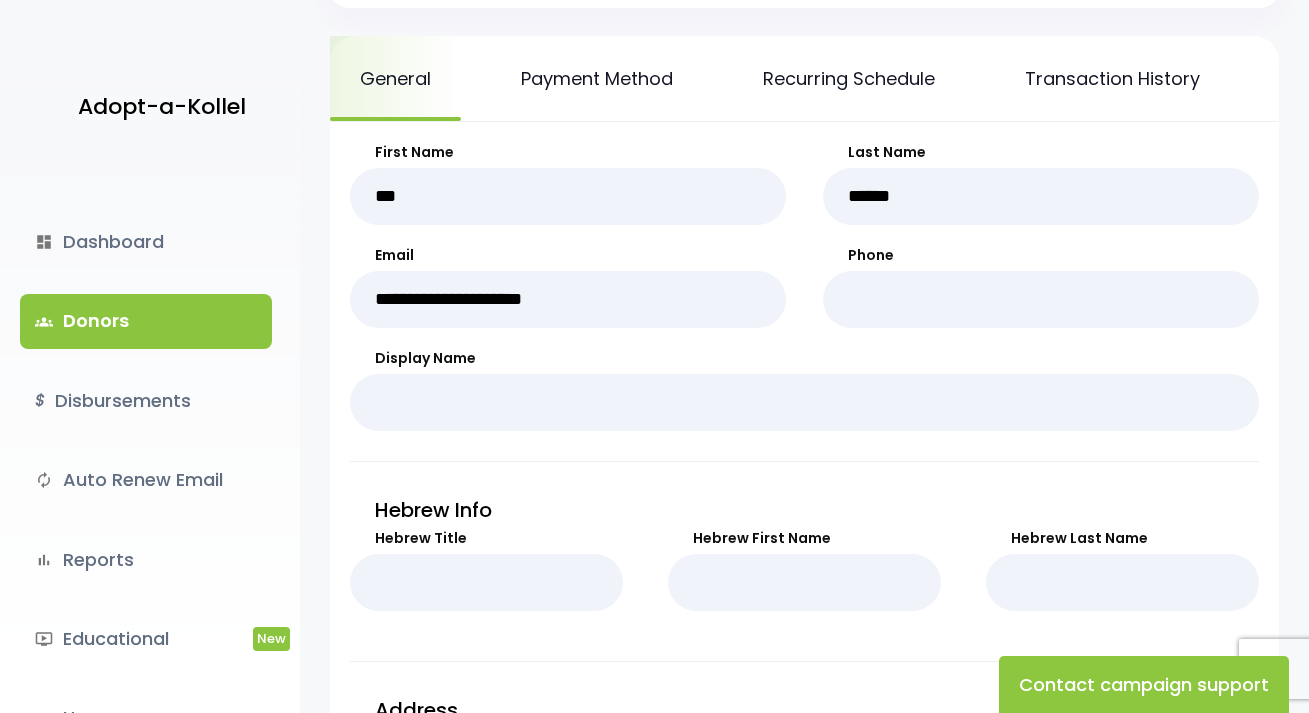 scroll, scrollTop: 300, scrollLeft: 0, axis: vertical 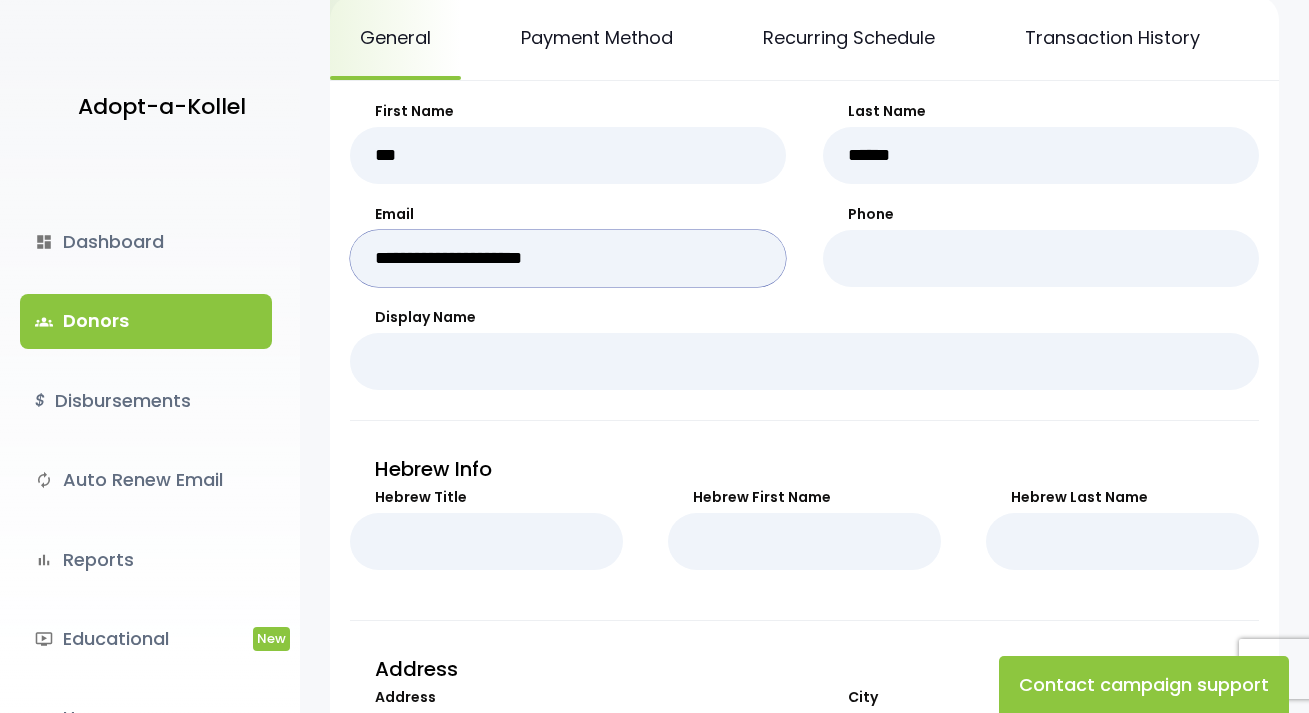 drag, startPoint x: 620, startPoint y: 280, endPoint x: 368, endPoint y: 256, distance: 253.14027 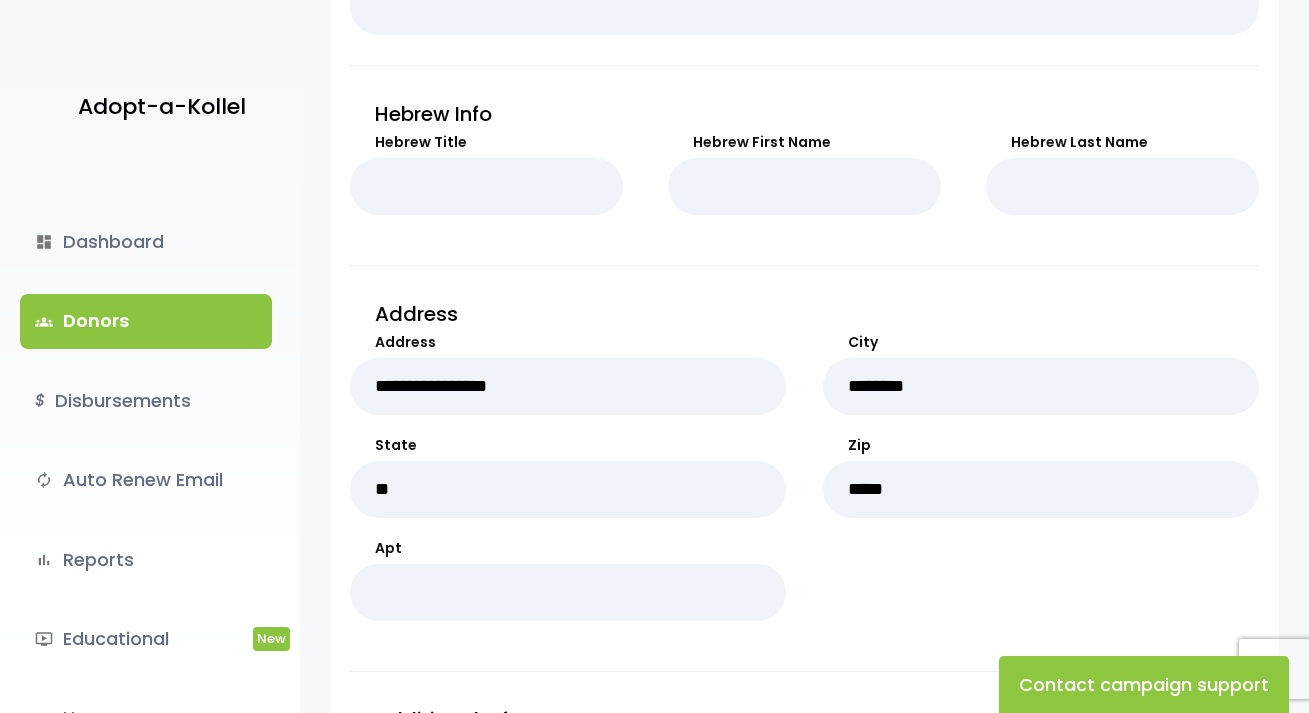 scroll, scrollTop: 700, scrollLeft: 0, axis: vertical 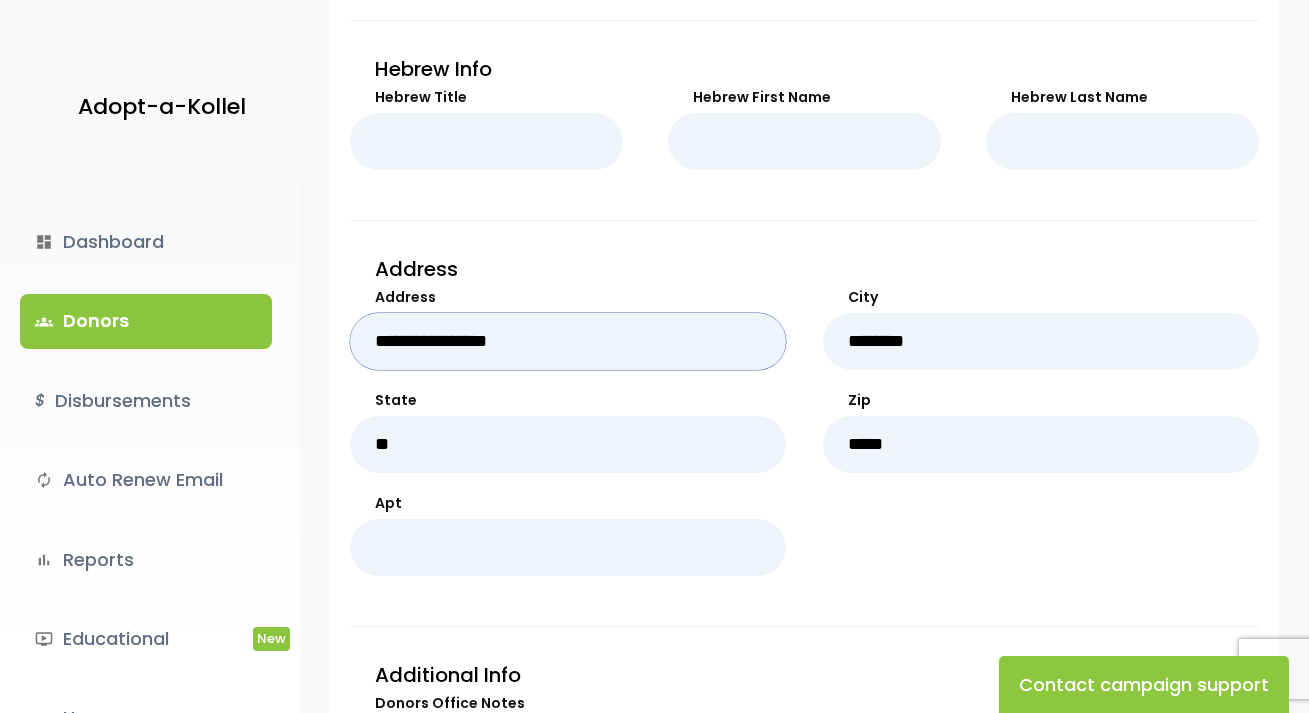 drag, startPoint x: 569, startPoint y: 366, endPoint x: 228, endPoint y: 329, distance: 343.00146 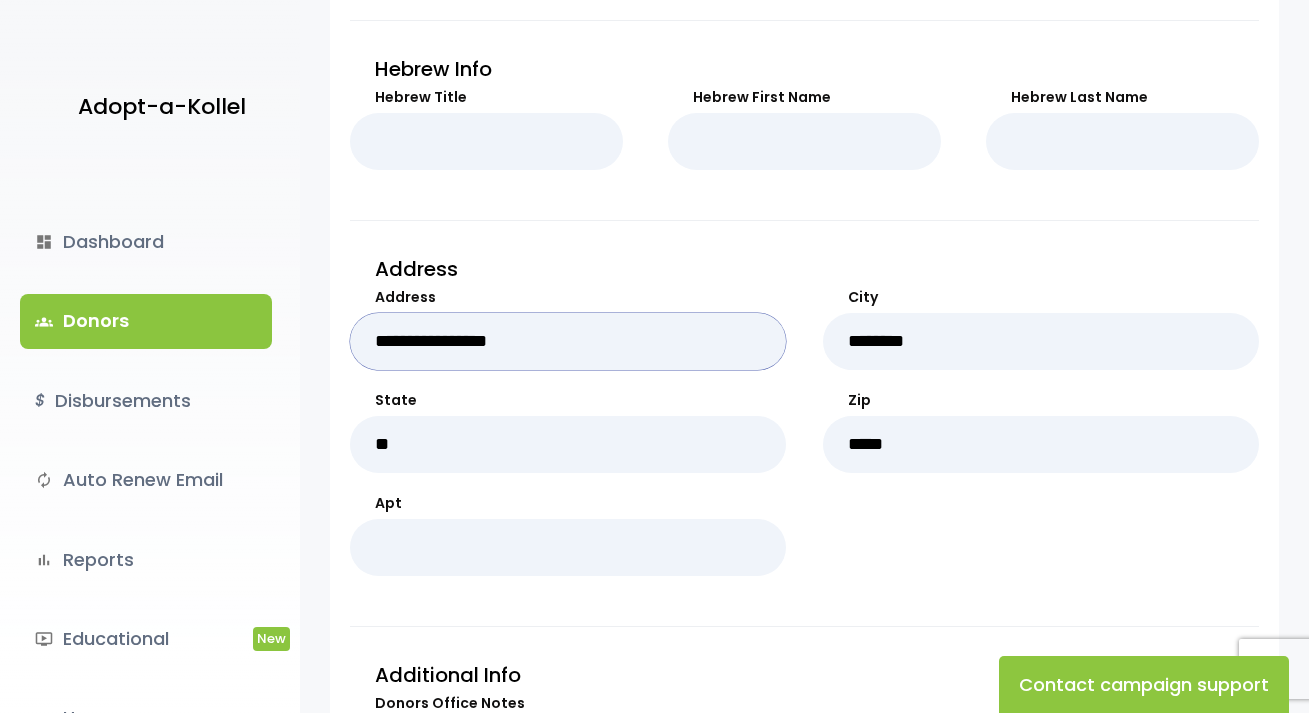click on "Adopt-a-Kollel
dashboard Dashboard
groups Donors
$ Disbursements
autorenew Auto Renew Email
bar_chart Reports
ondemand_video Educational New
manage_accounts Users
launch View Site
.st0 {
fill: none;
}
Log Out
.st0{fill:none;}
White Shul
Visit Site
add
Shortcuts
person
Donor
attach_money
Donation
attach_money
User" at bounding box center (654, 246) 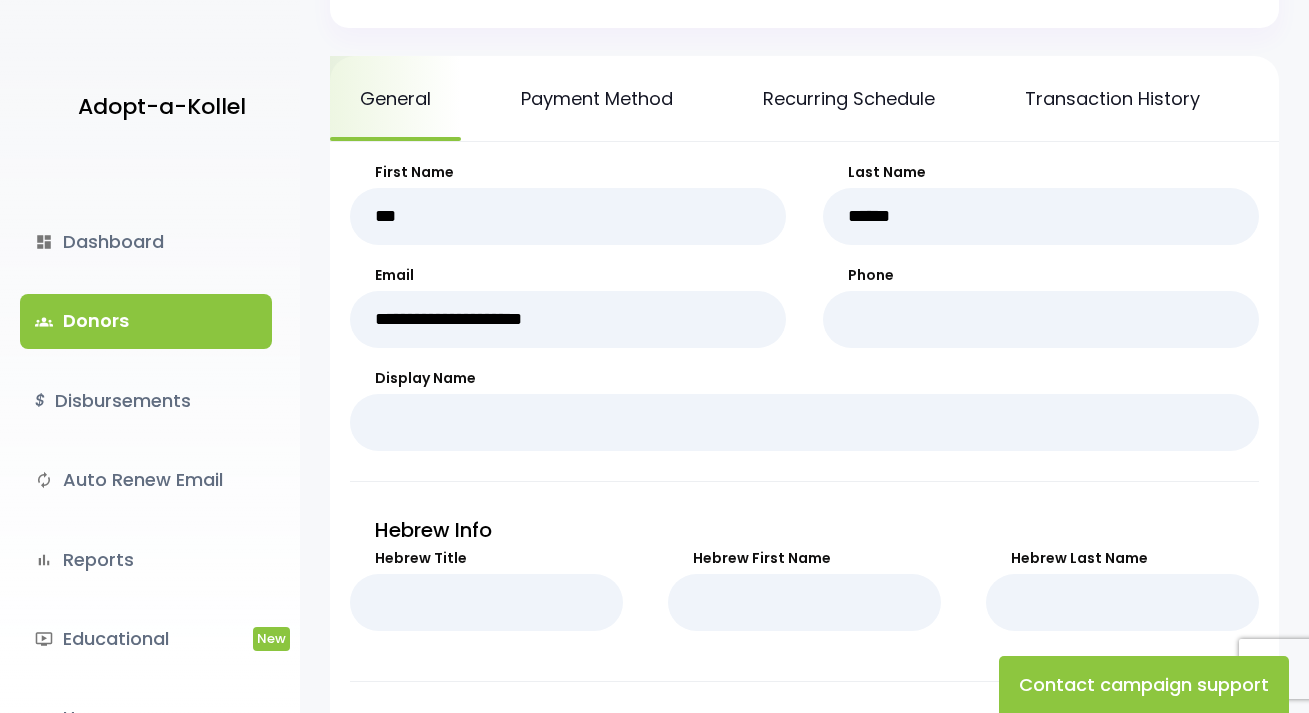 scroll, scrollTop: 0, scrollLeft: 0, axis: both 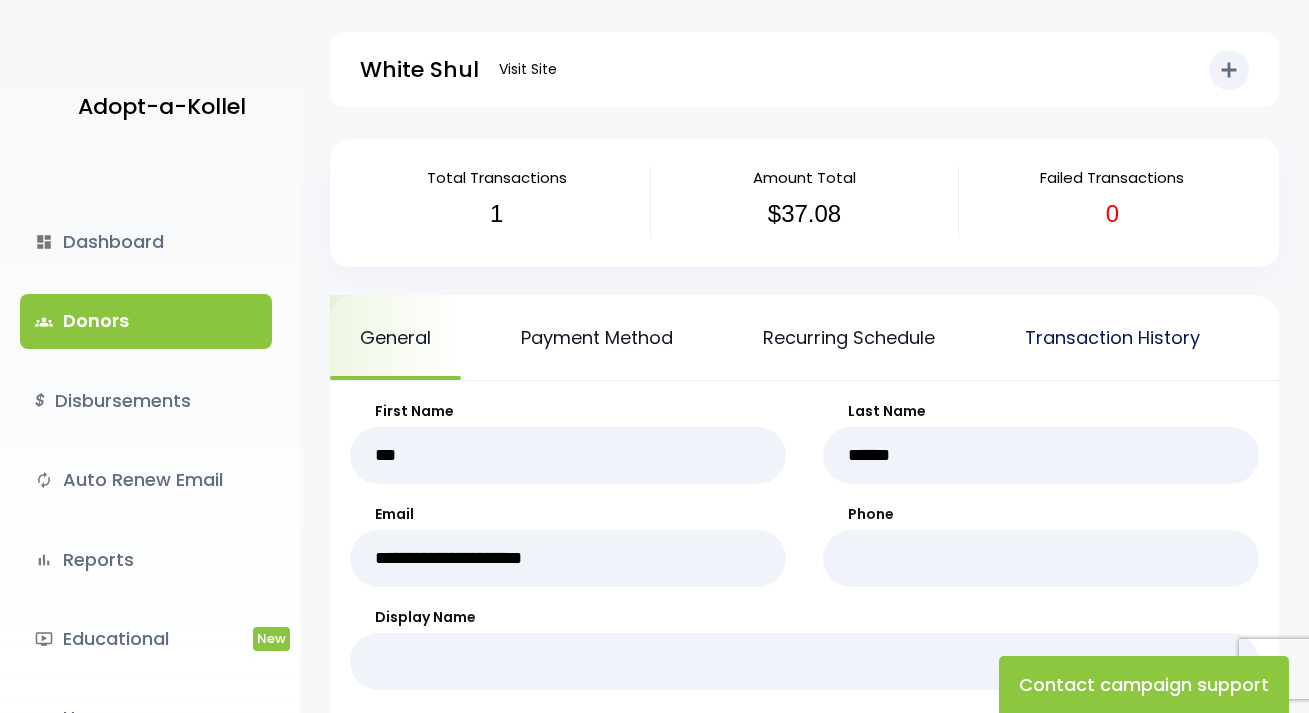 click on "Transaction History" at bounding box center [1112, 337] 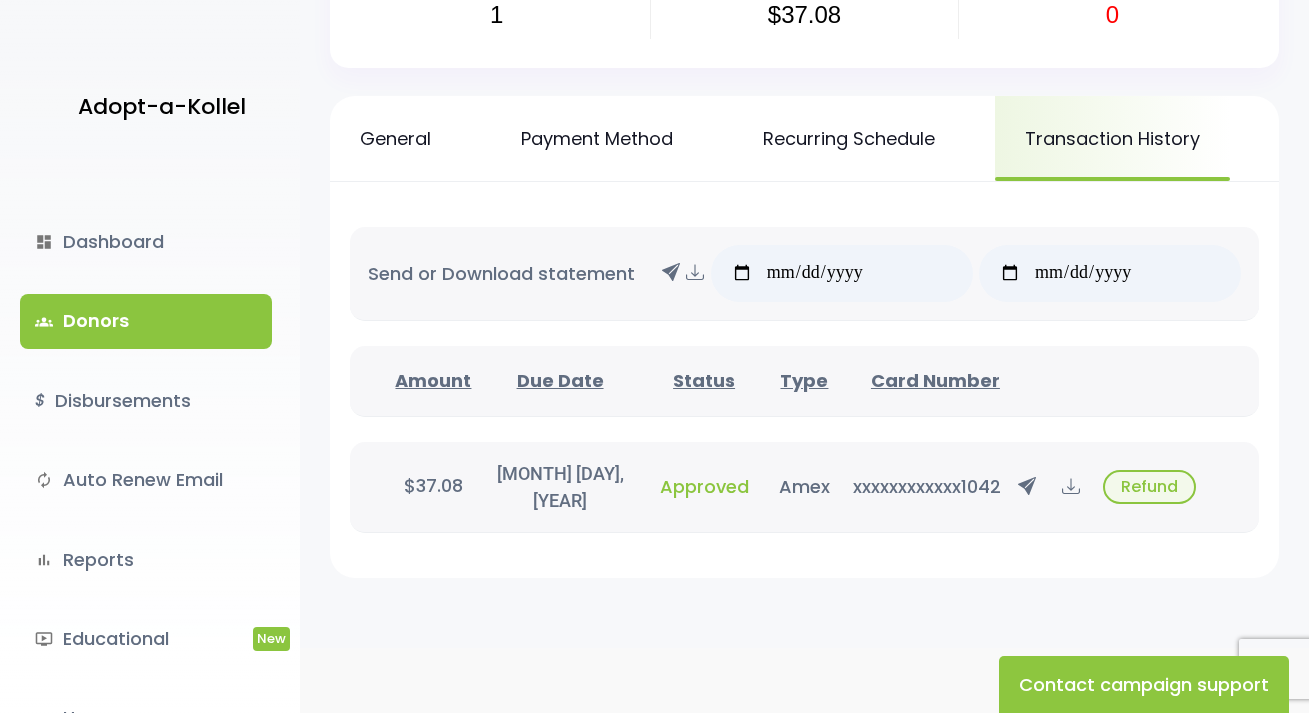 scroll, scrollTop: 214, scrollLeft: 0, axis: vertical 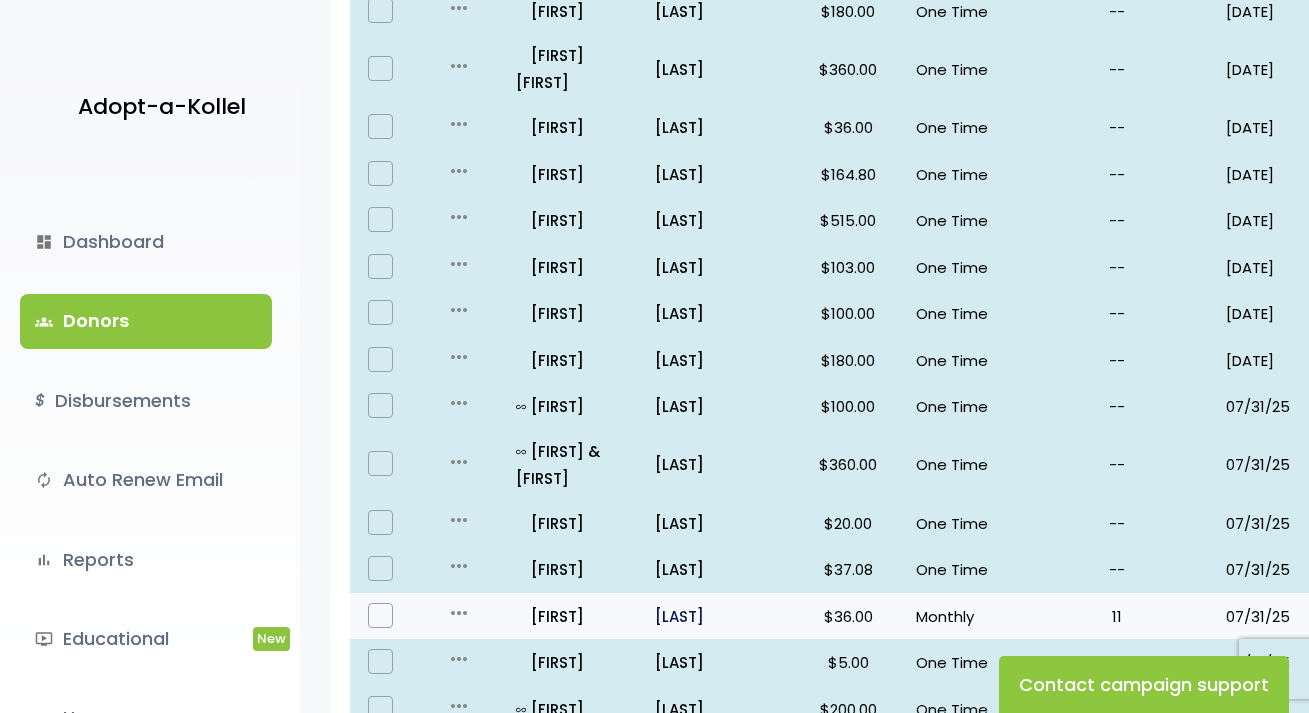 click on "[LAST]" at bounding box center [717, 616] 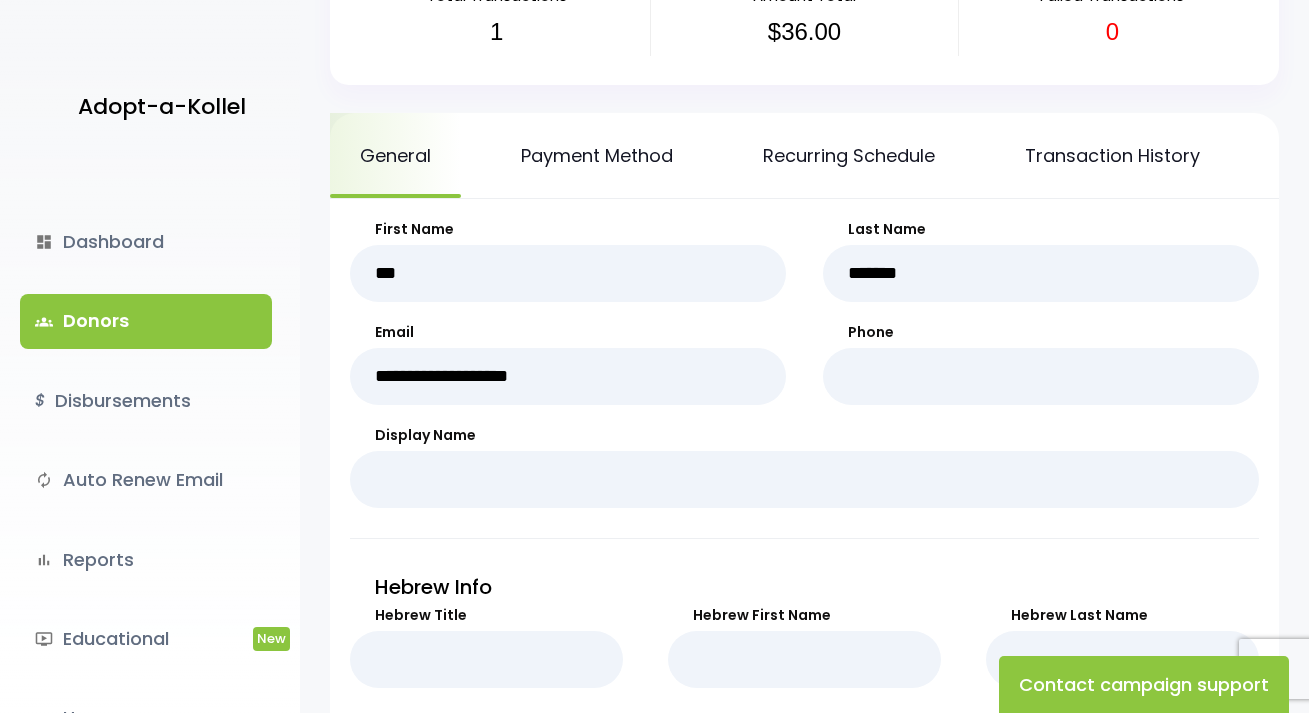 scroll, scrollTop: 100, scrollLeft: 0, axis: vertical 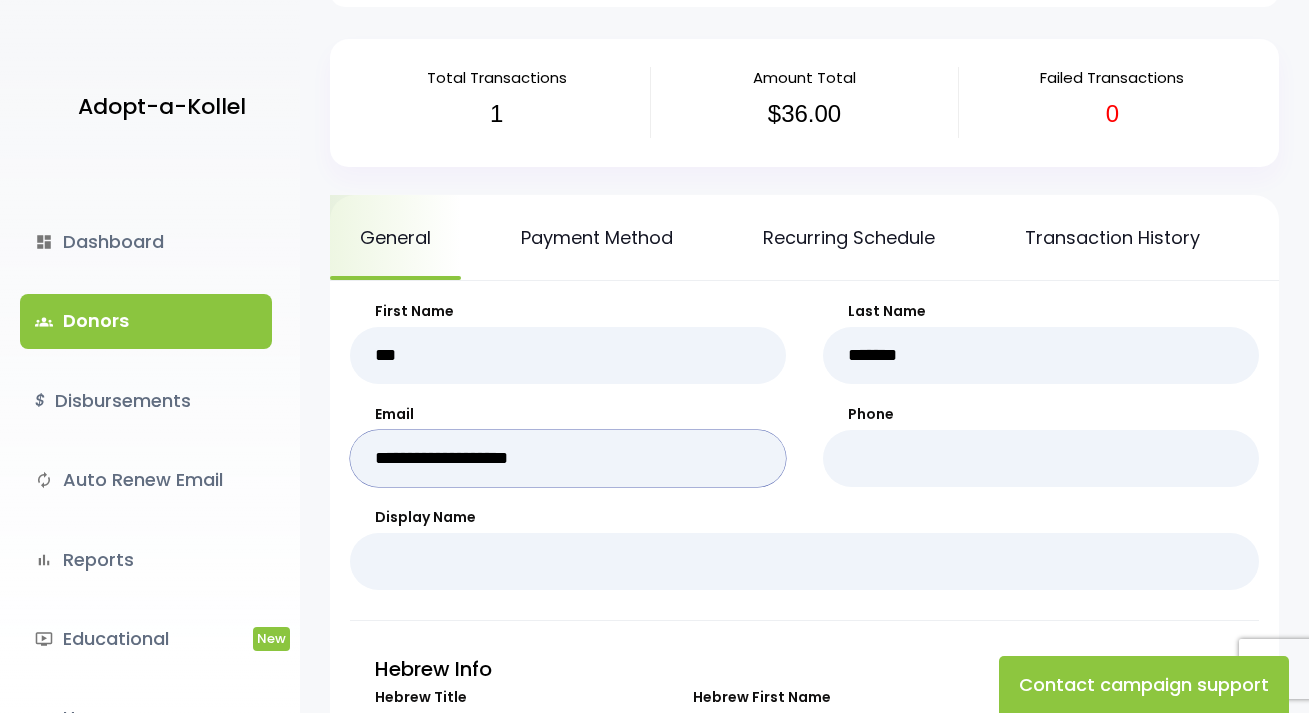 drag, startPoint x: 601, startPoint y: 487, endPoint x: 377, endPoint y: 487, distance: 224 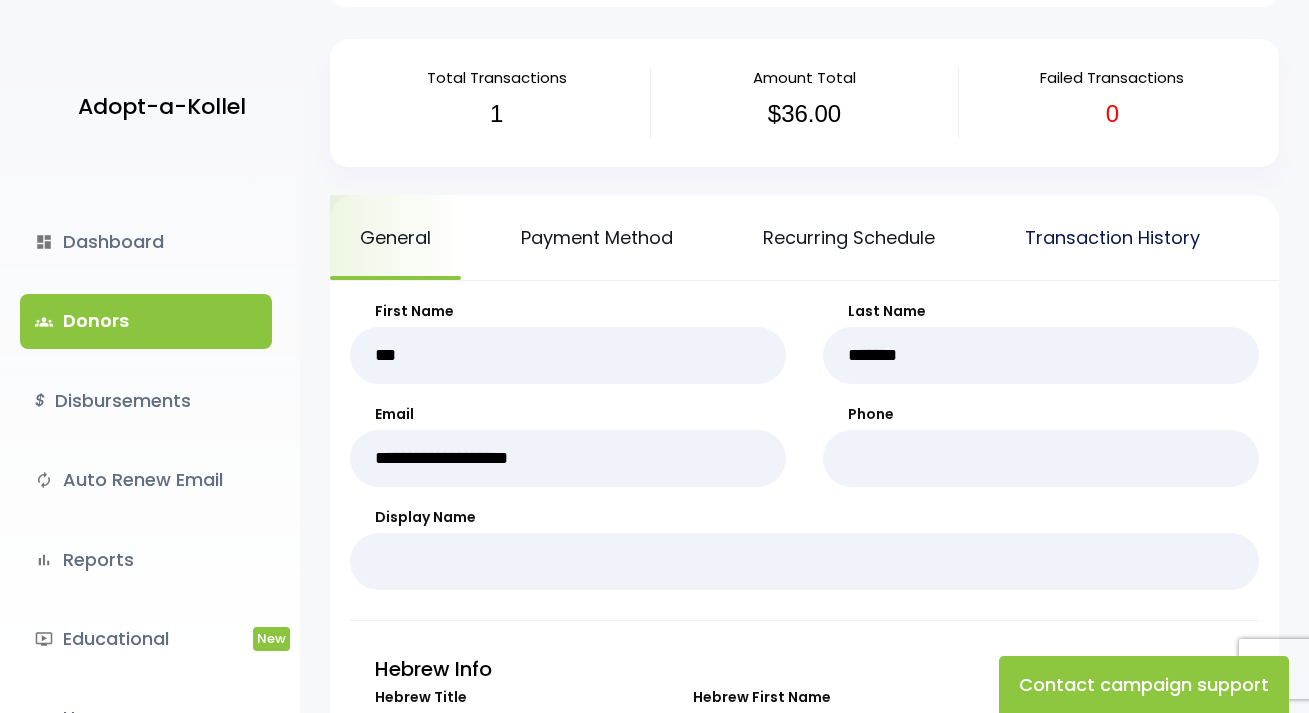 click on "Transaction History" at bounding box center (1112, 237) 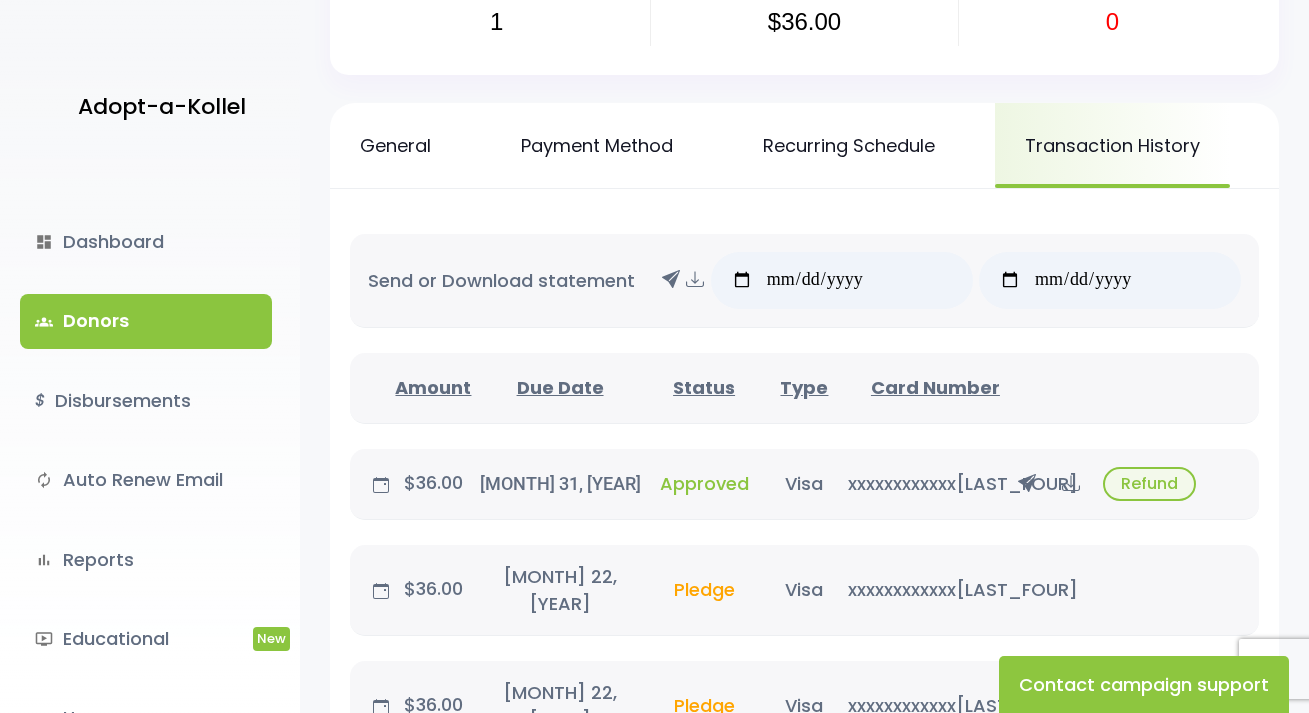 scroll, scrollTop: 200, scrollLeft: 0, axis: vertical 